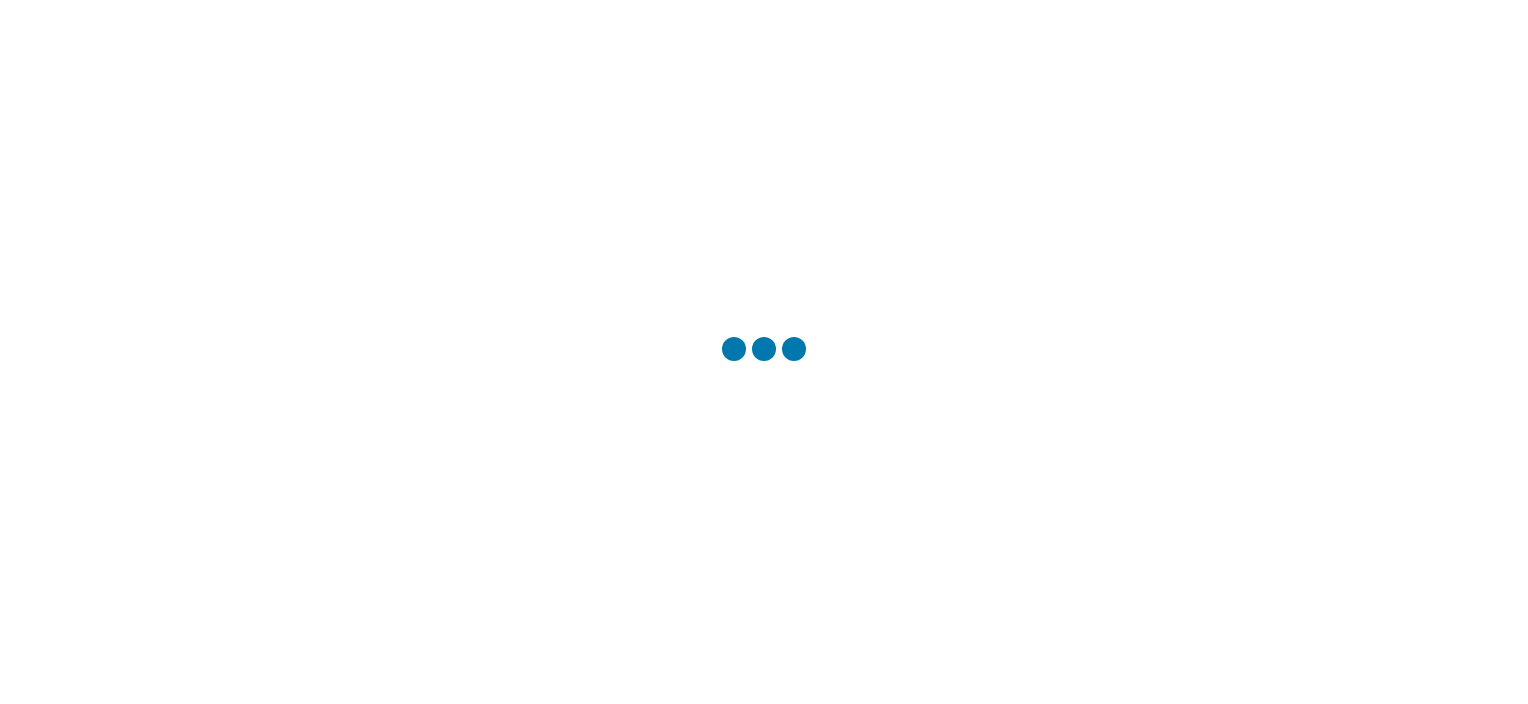 scroll, scrollTop: 0, scrollLeft: 0, axis: both 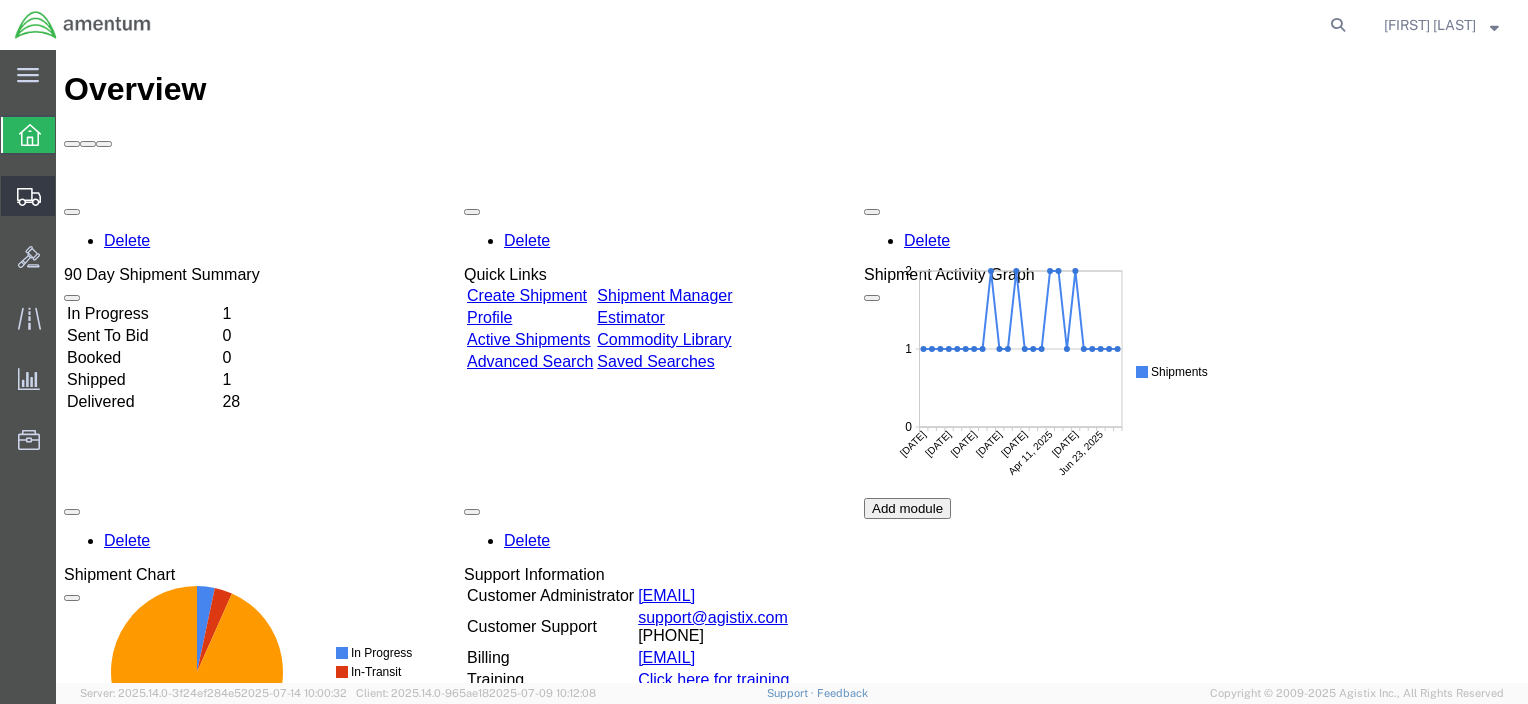 click on "Shipments" 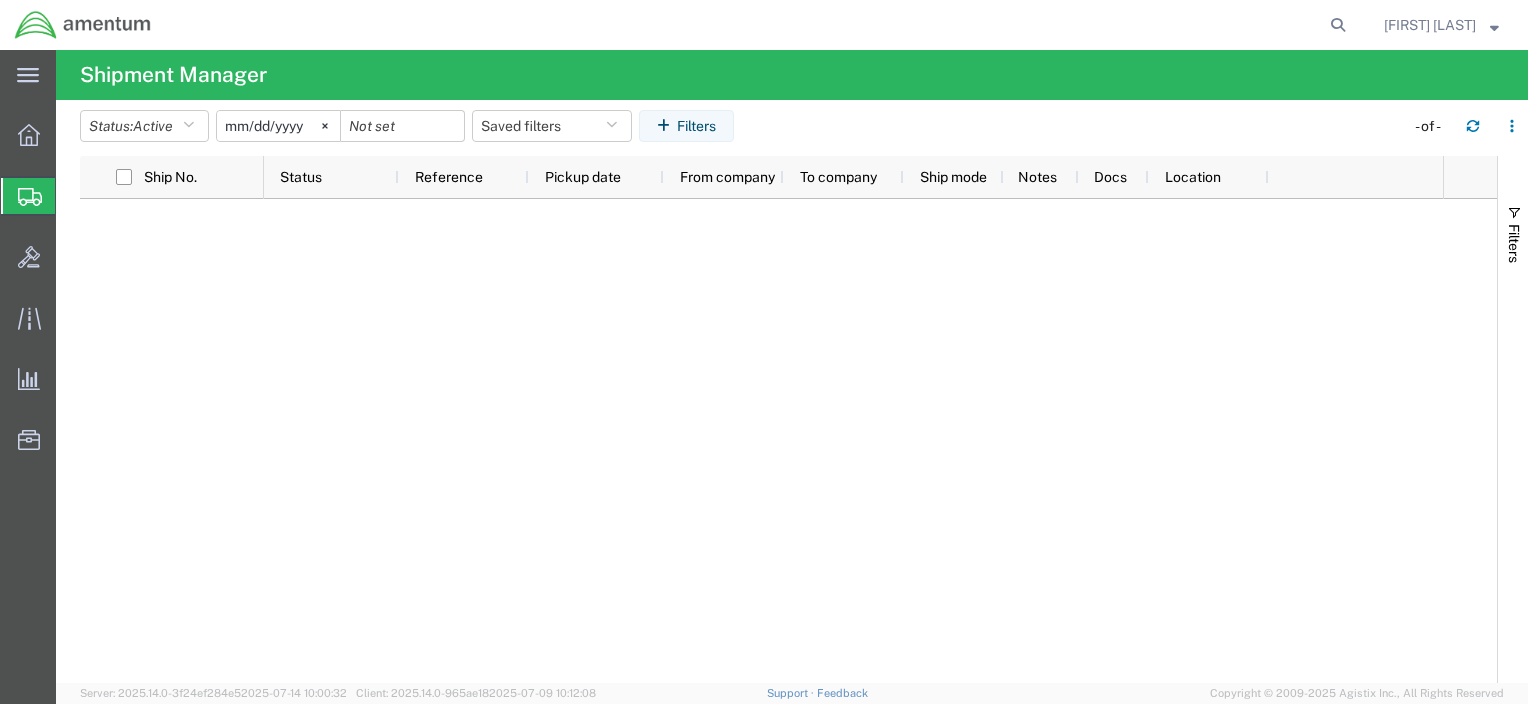 click on "Shipment Manager" 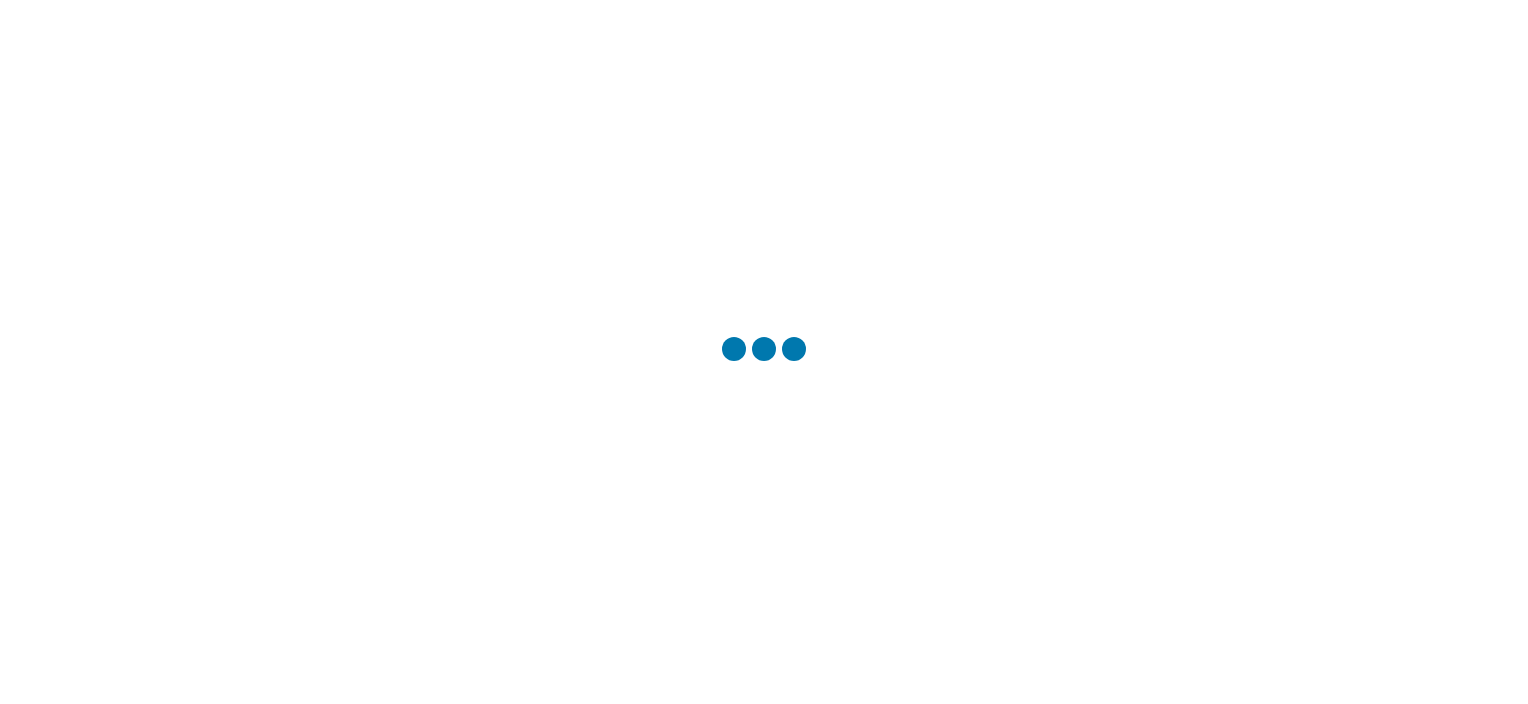 scroll, scrollTop: 0, scrollLeft: 0, axis: both 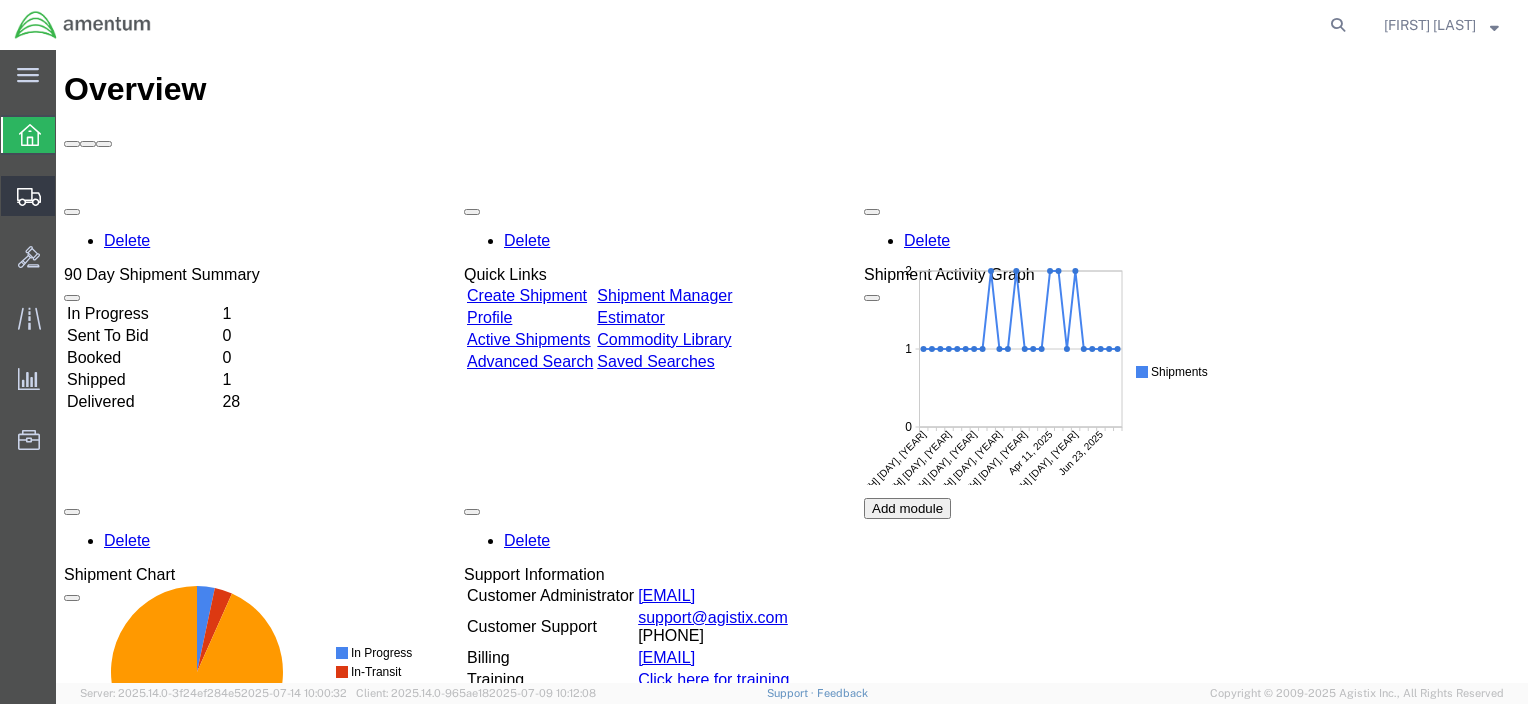 click on "Shipments" 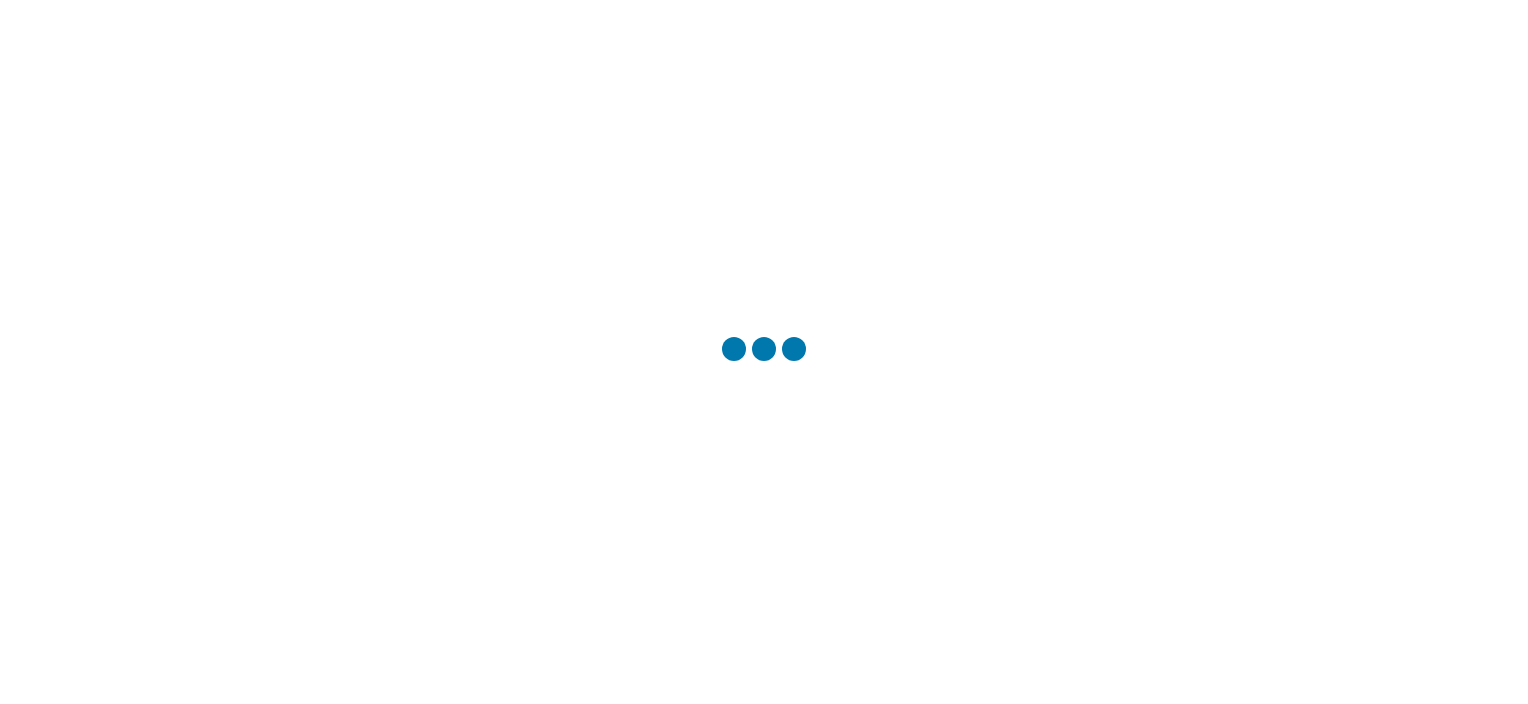 scroll, scrollTop: 0, scrollLeft: 0, axis: both 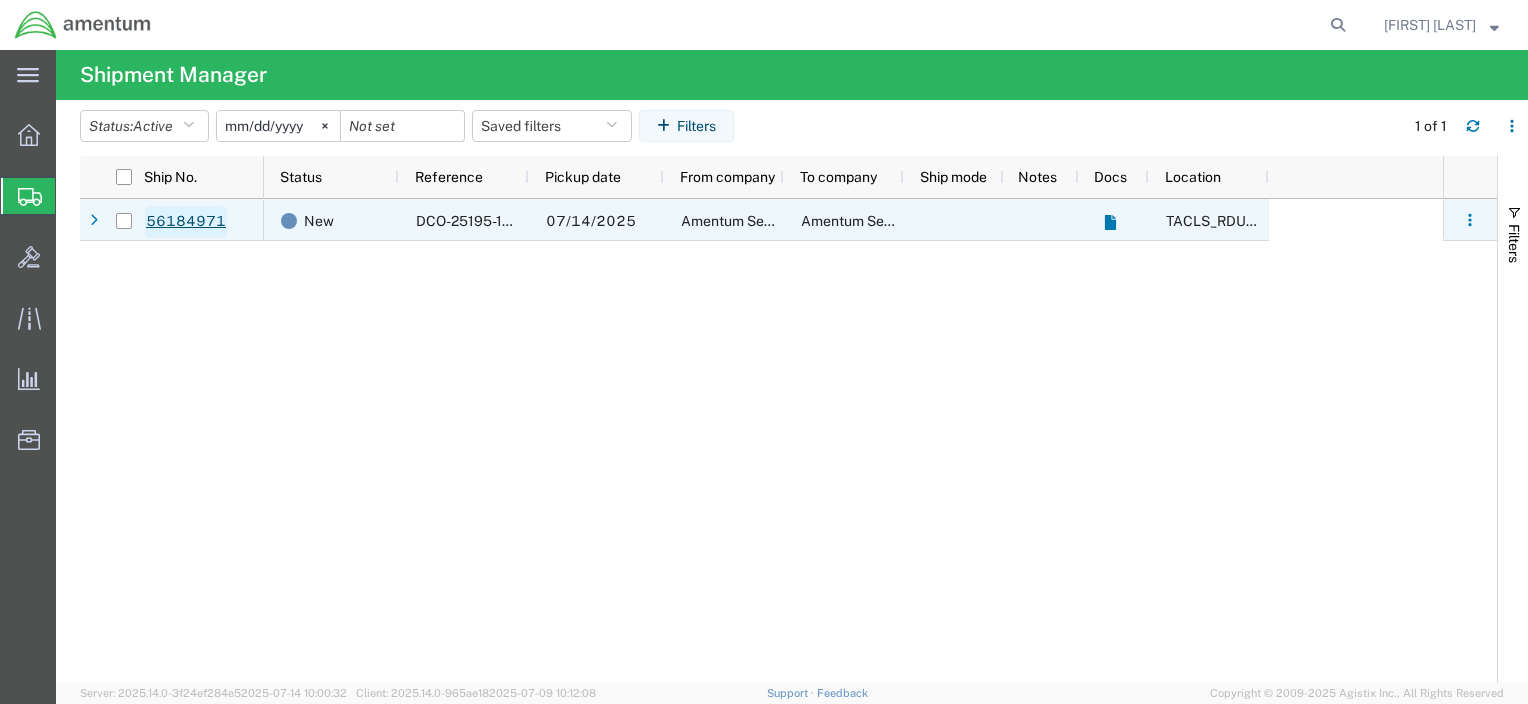 click on "56184971" 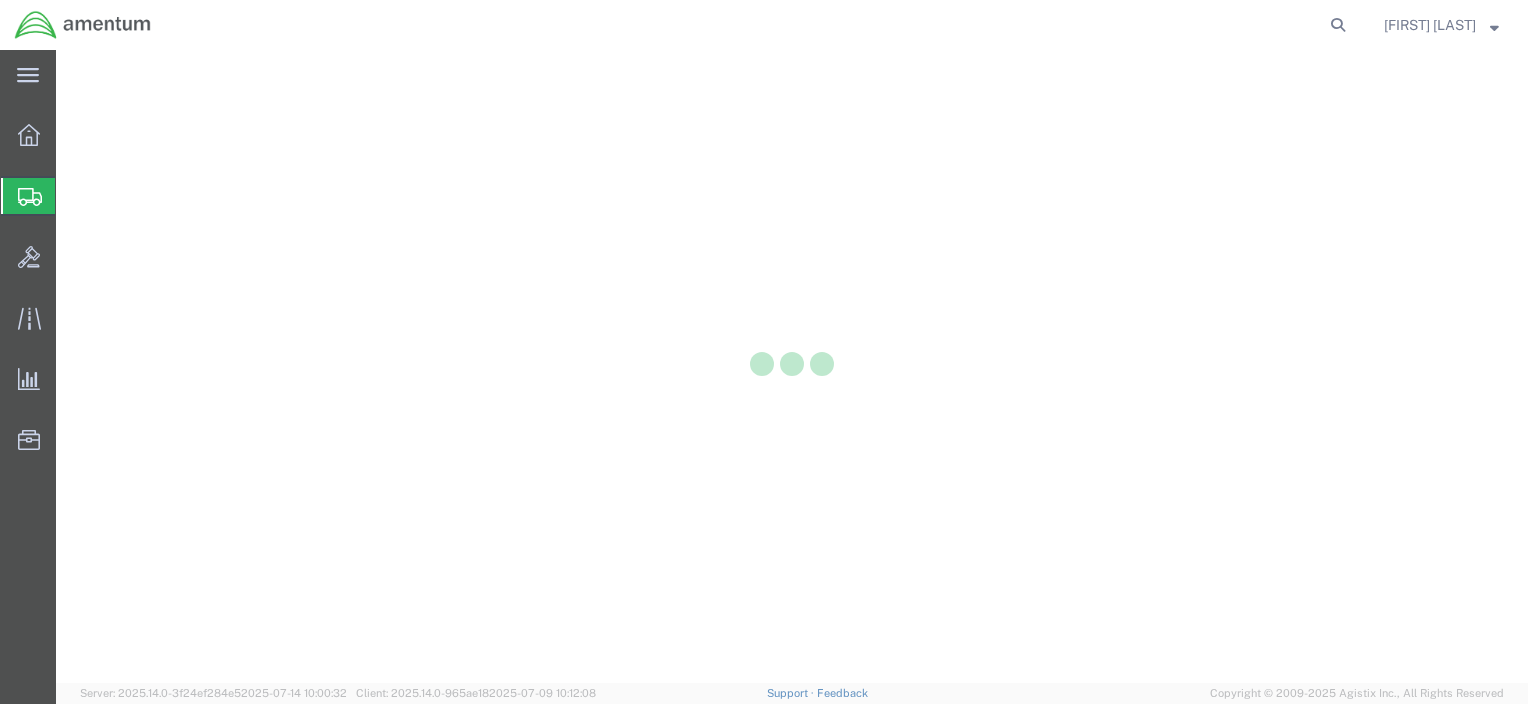 scroll, scrollTop: 0, scrollLeft: 0, axis: both 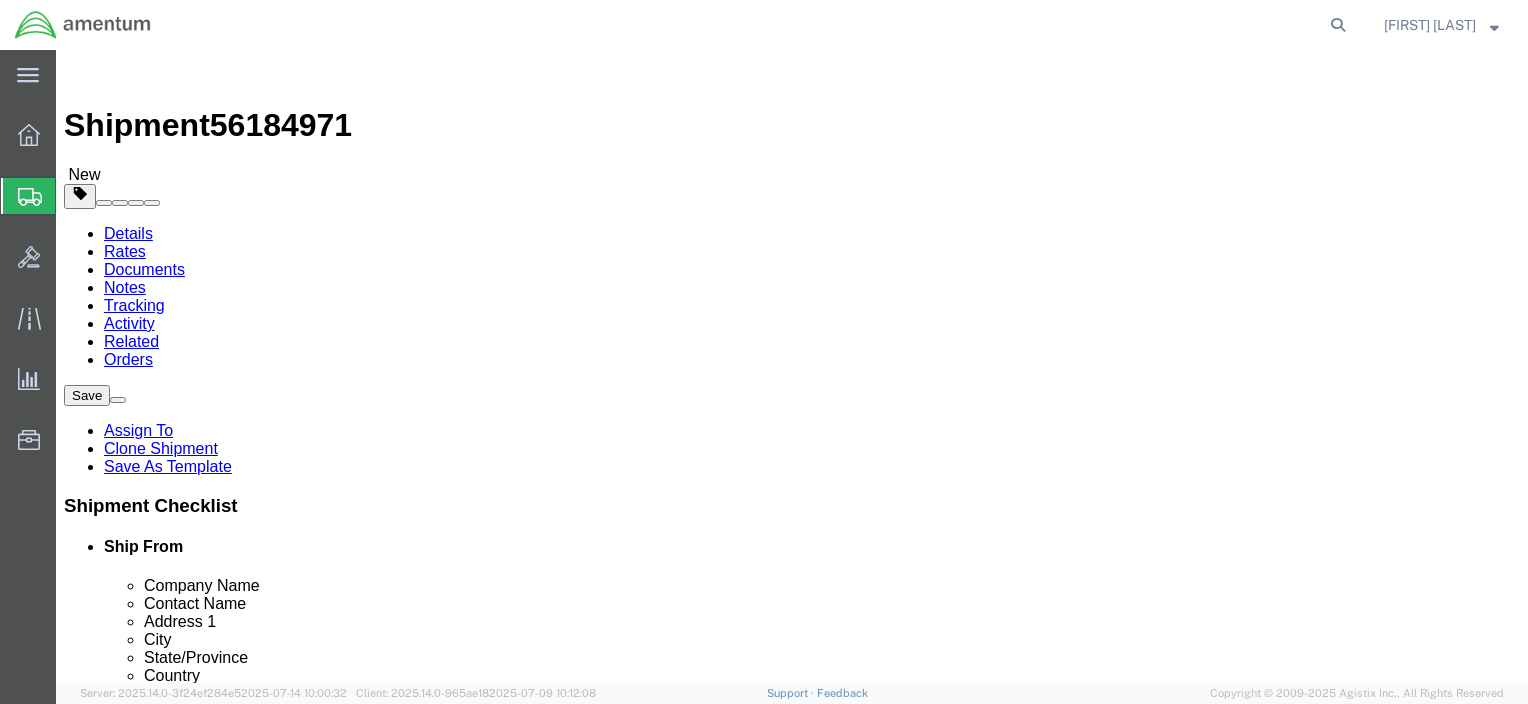 select on "44372" 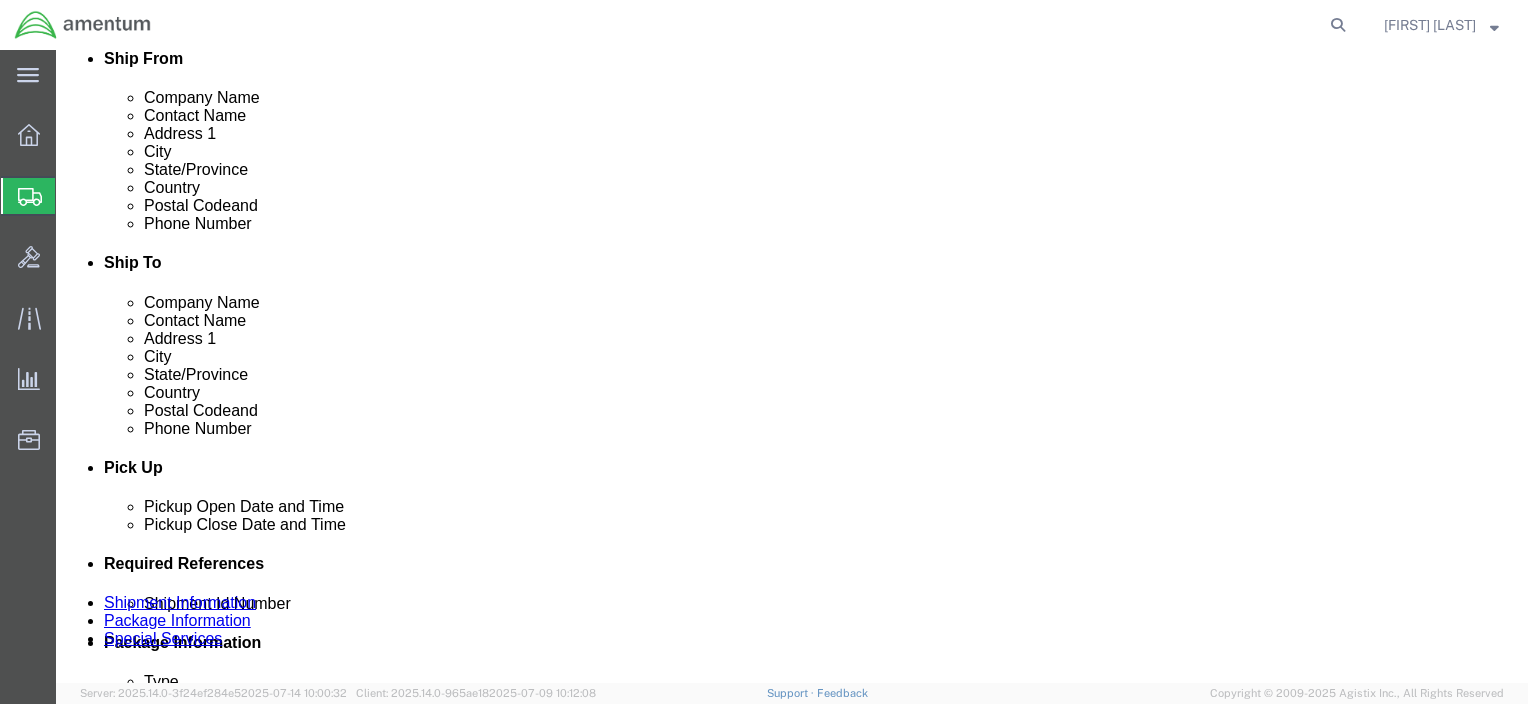 scroll, scrollTop: 500, scrollLeft: 0, axis: vertical 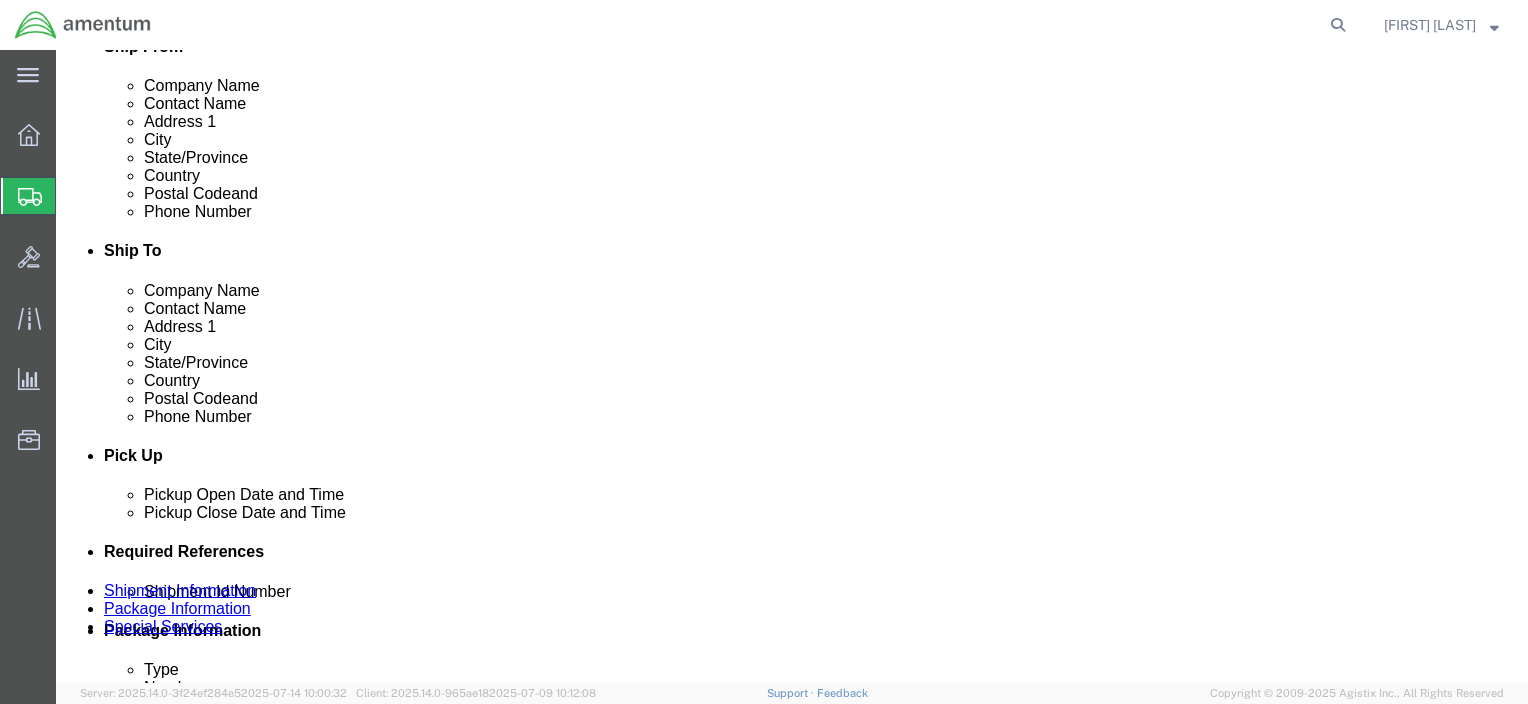 click on "Rate Shipment" 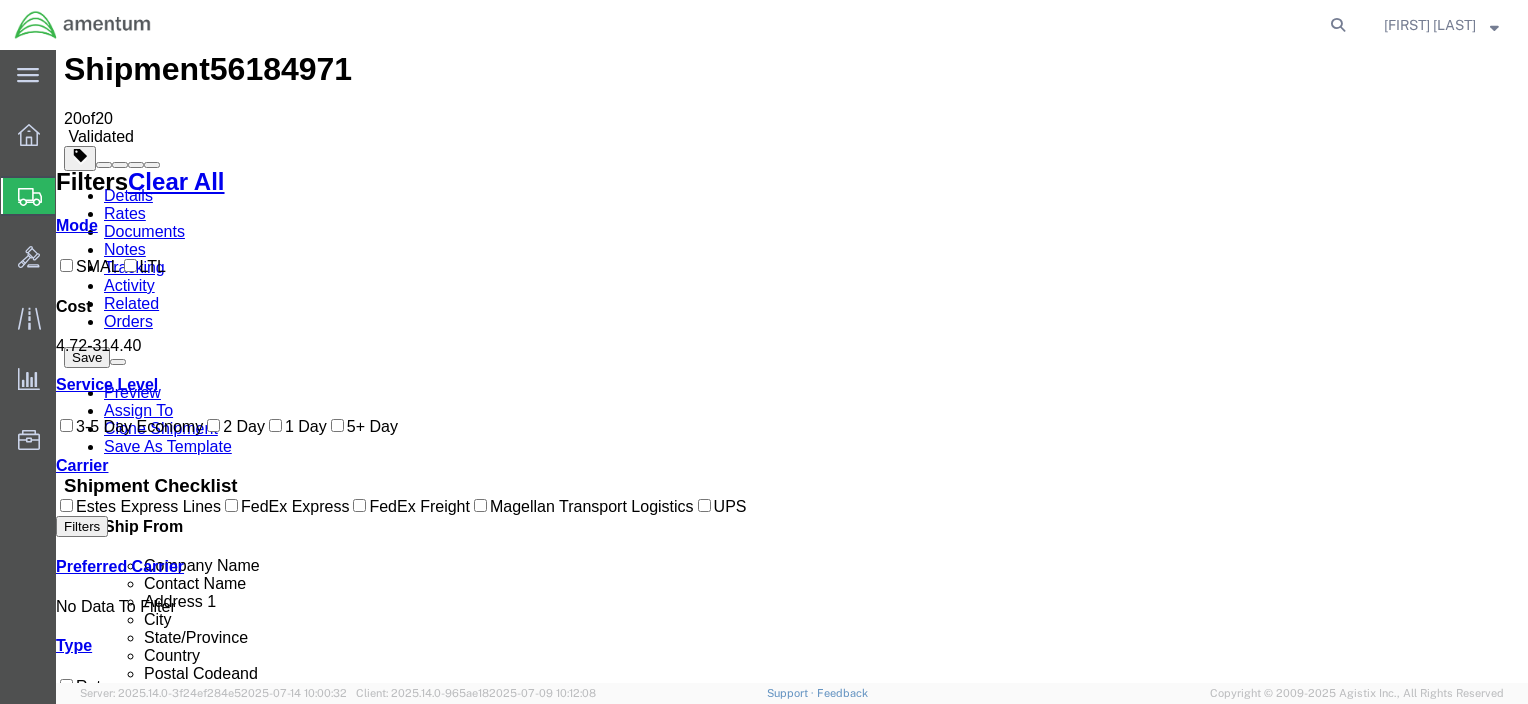 scroll, scrollTop: 100, scrollLeft: 0, axis: vertical 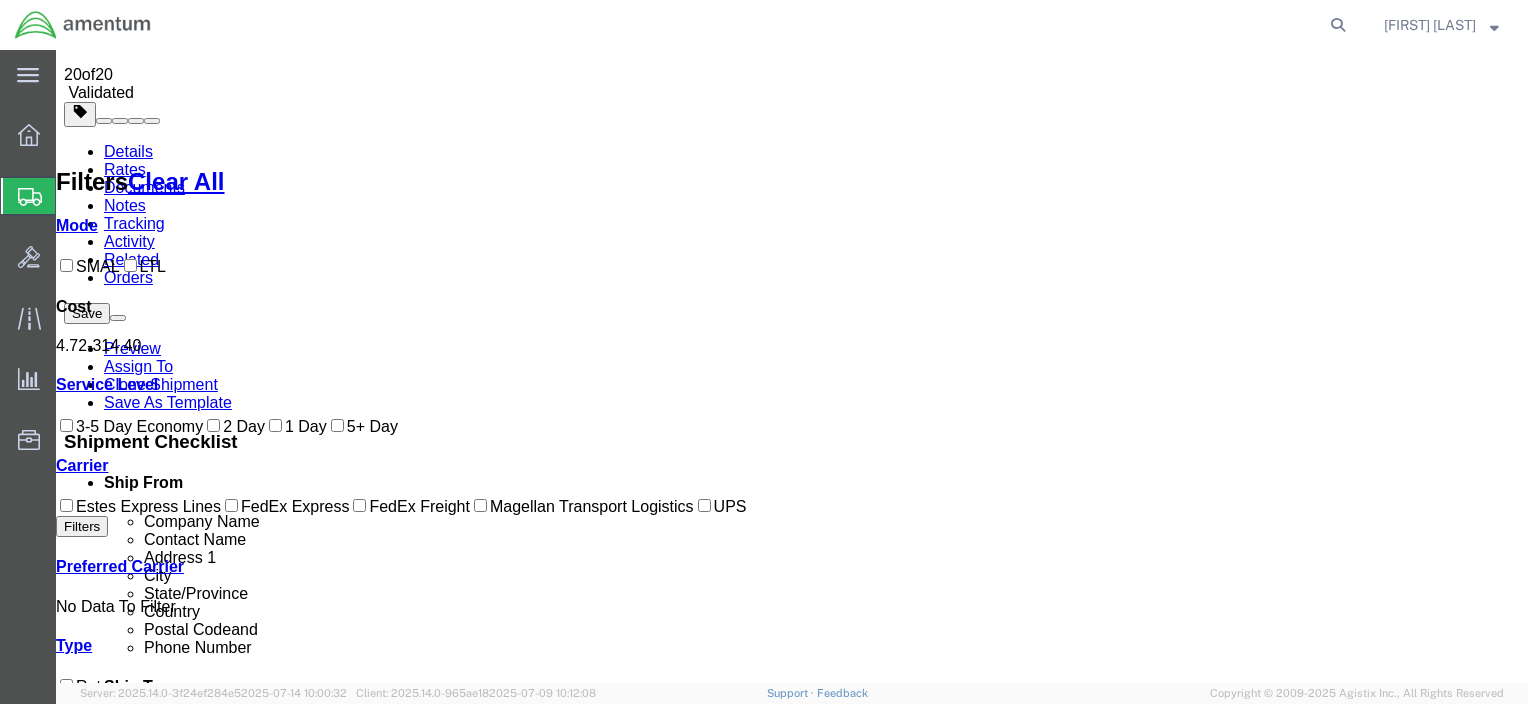 click on "Book" at bounding box center [1173, 1784] 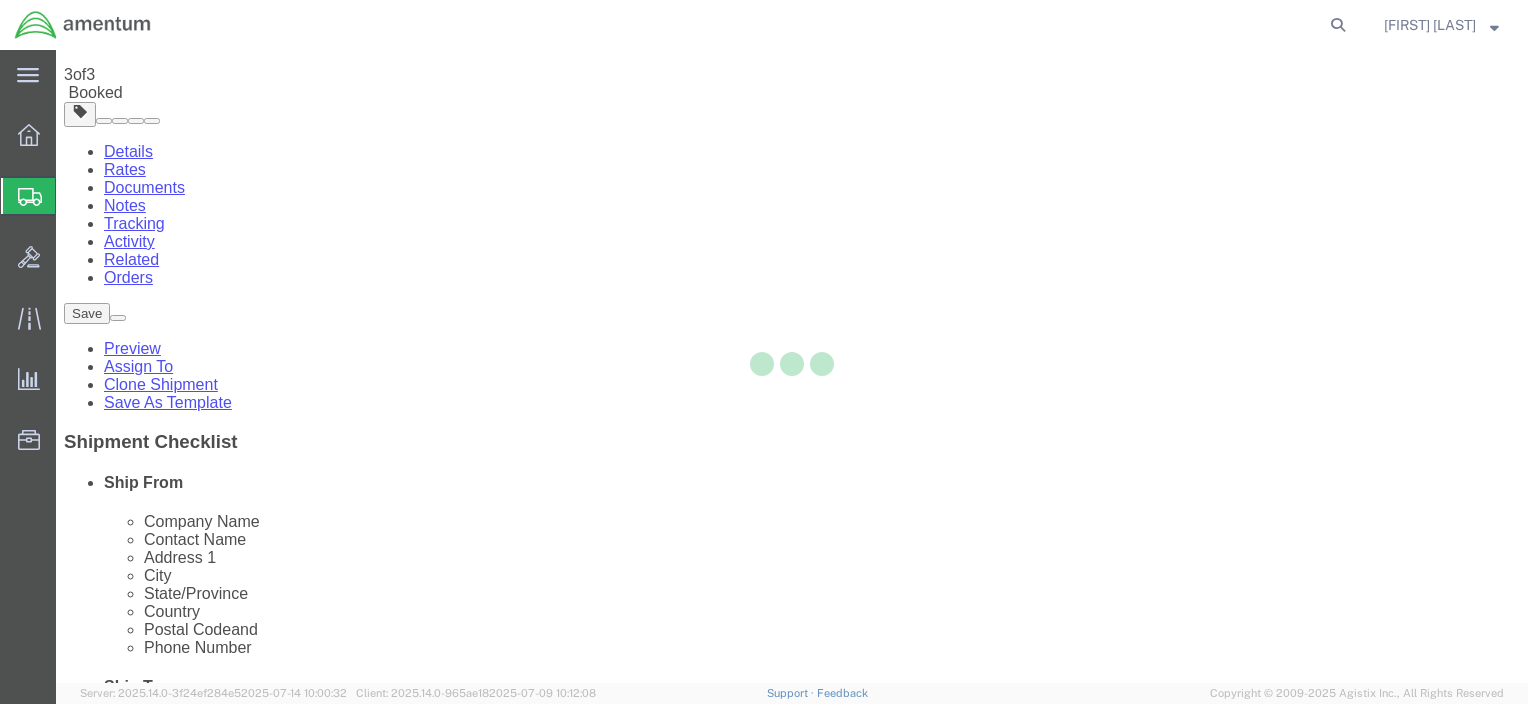 scroll, scrollTop: 0, scrollLeft: 0, axis: both 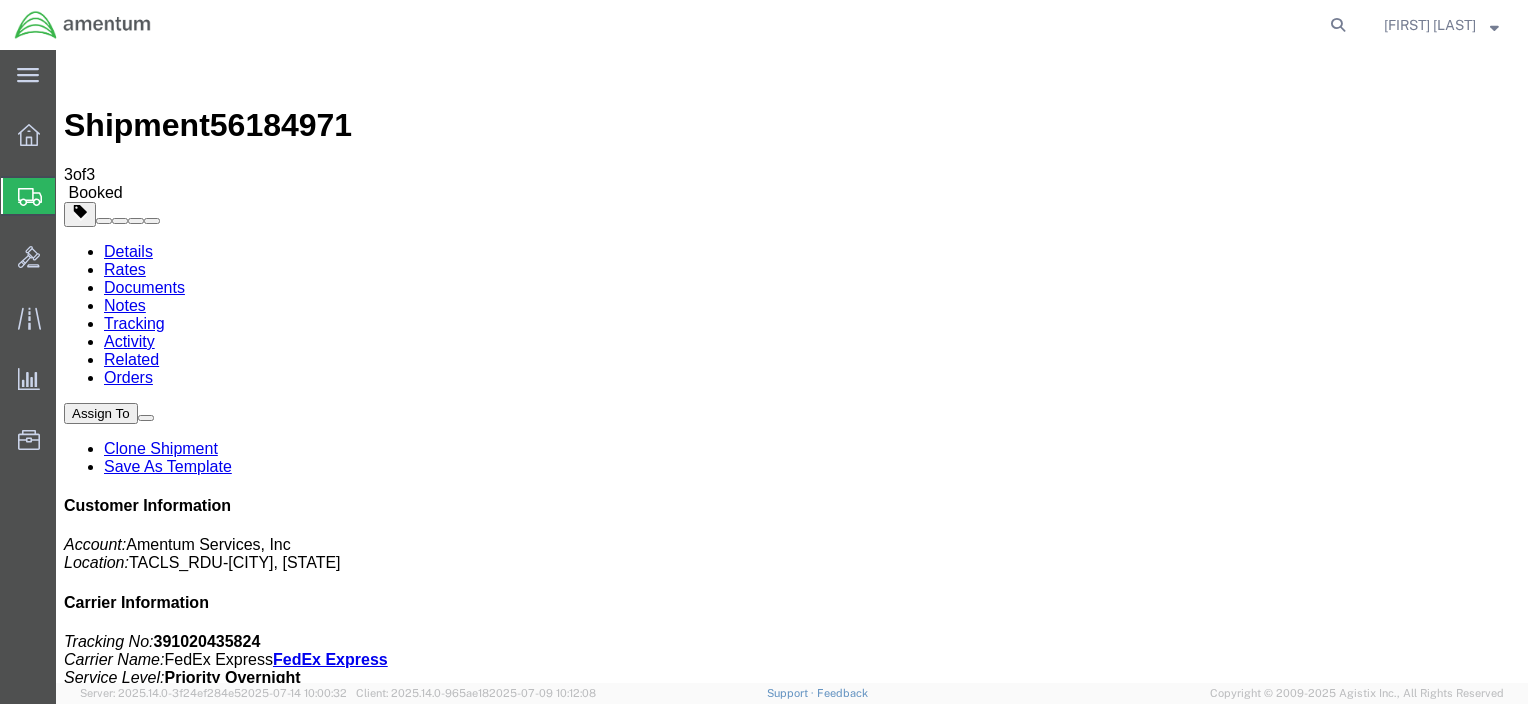 drag, startPoint x: 146, startPoint y: 350, endPoint x: 854, endPoint y: 456, distance: 715.89105 